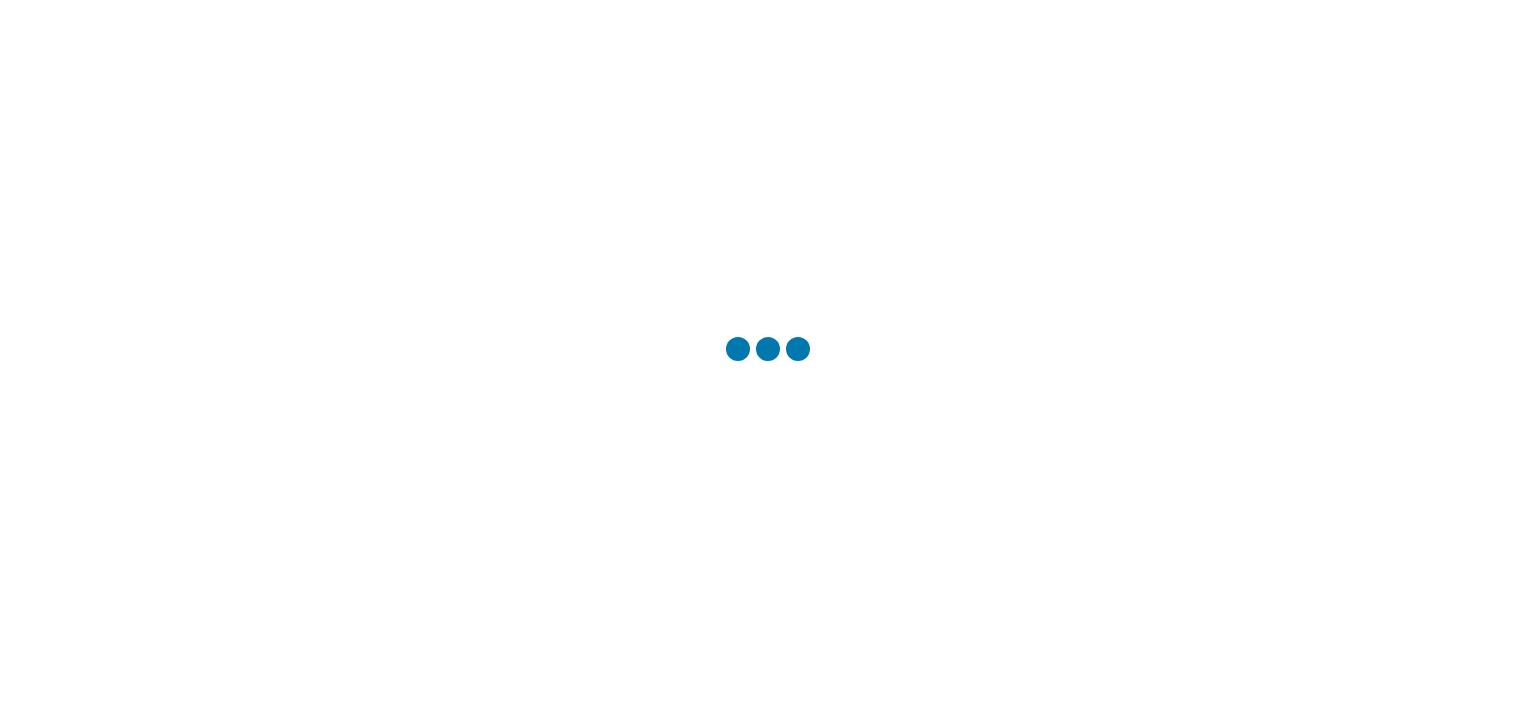 scroll, scrollTop: 0, scrollLeft: 0, axis: both 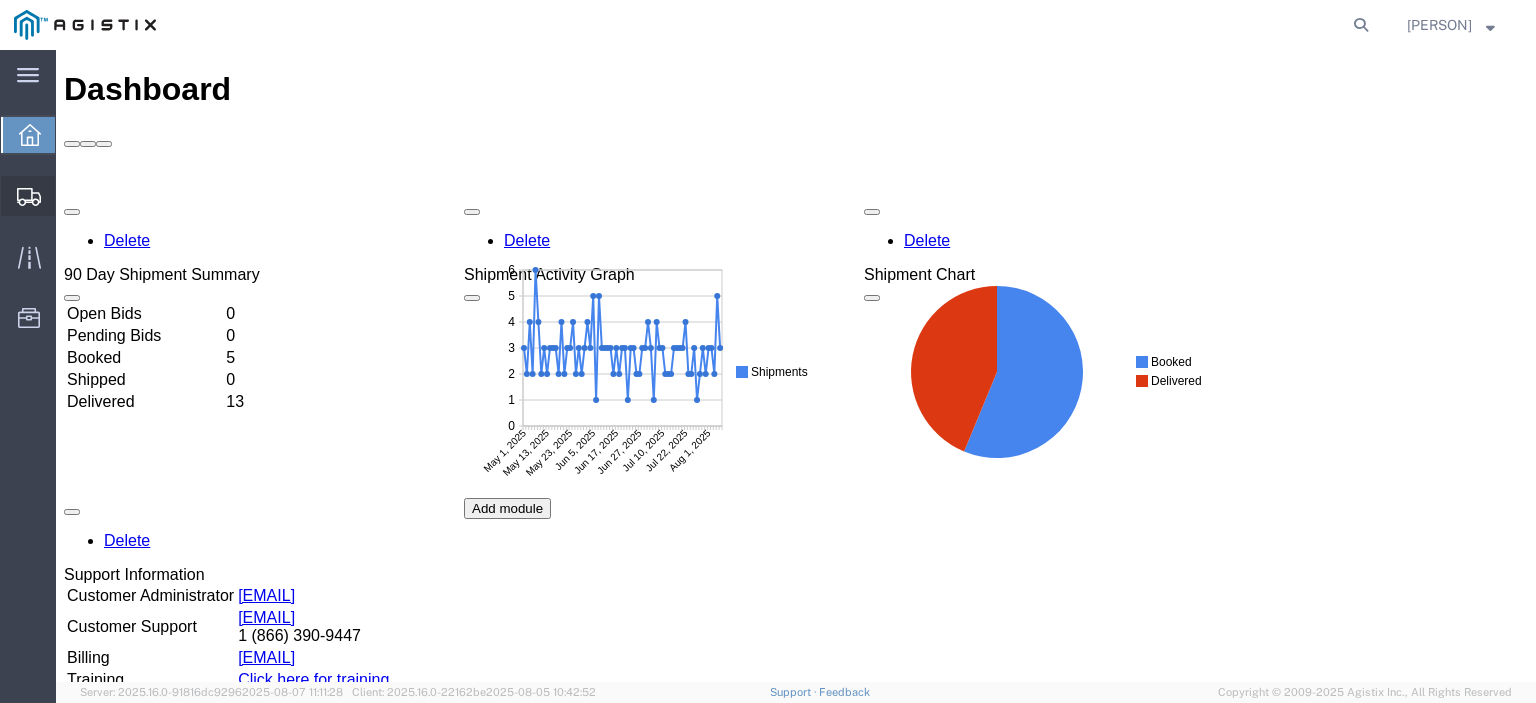 click on "Shipments" 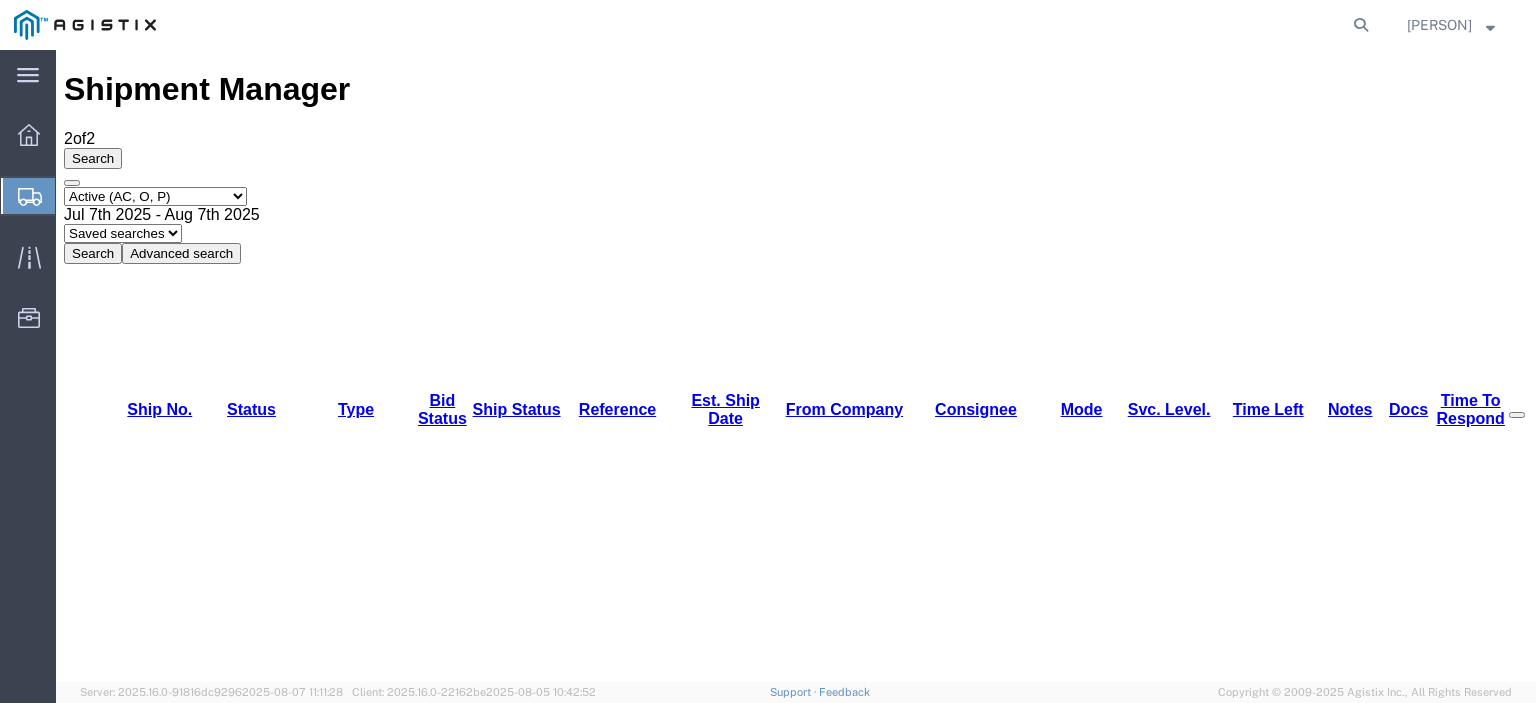 click on "Select status
Active (AC, O, P) All Approved Awaiting Confirmation (AC) Booked Canceled Closed Delivered Denied Expired Ignored Lost On Hold Open (O) Partial Delivery Pending (P) Shipped Withdrawn" at bounding box center (155, 196) 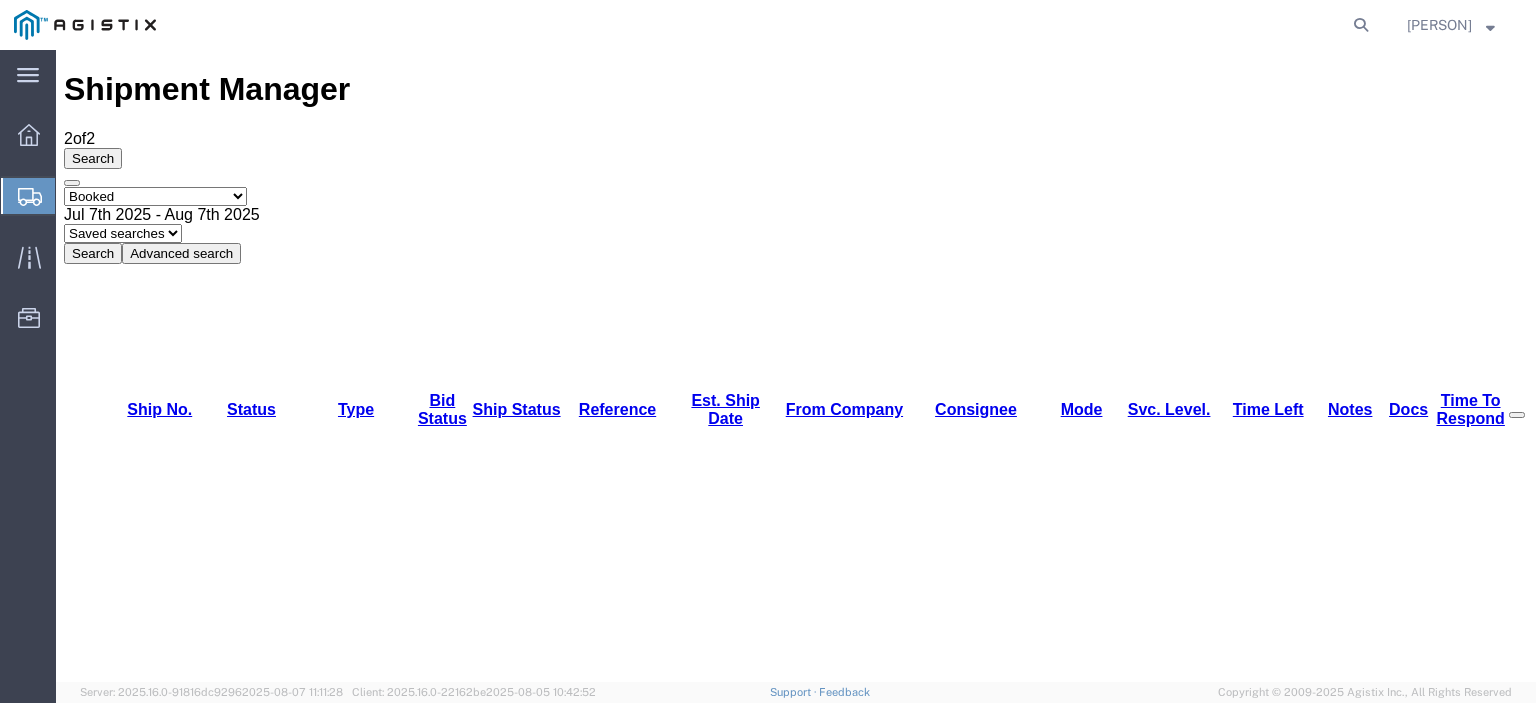 click on "Select status
Active (AC, O, P) All Approved Awaiting Confirmation (AC) Booked Canceled Closed Delivered Denied Expired Ignored Lost On Hold Open (O) Partial Delivery Pending (P) Shipped Withdrawn" at bounding box center [155, 196] 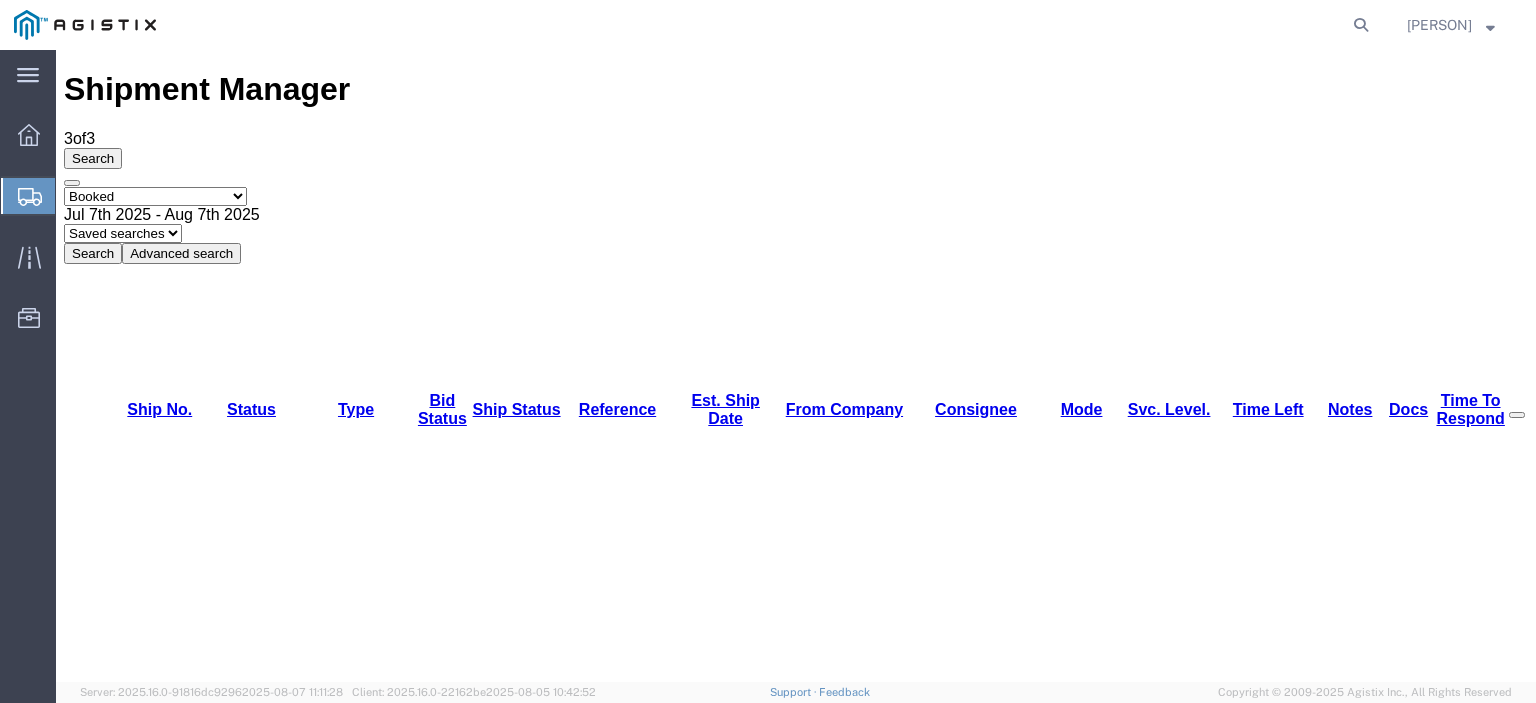 click on "Select status
Active (AC, O, P) All Approved Awaiting Confirmation (AC) Booked Canceled Closed Delivered Denied Expired Ignored Lost On Hold Open (O) Partial Delivery Pending (P) Shipped Withdrawn" at bounding box center [155, 196] 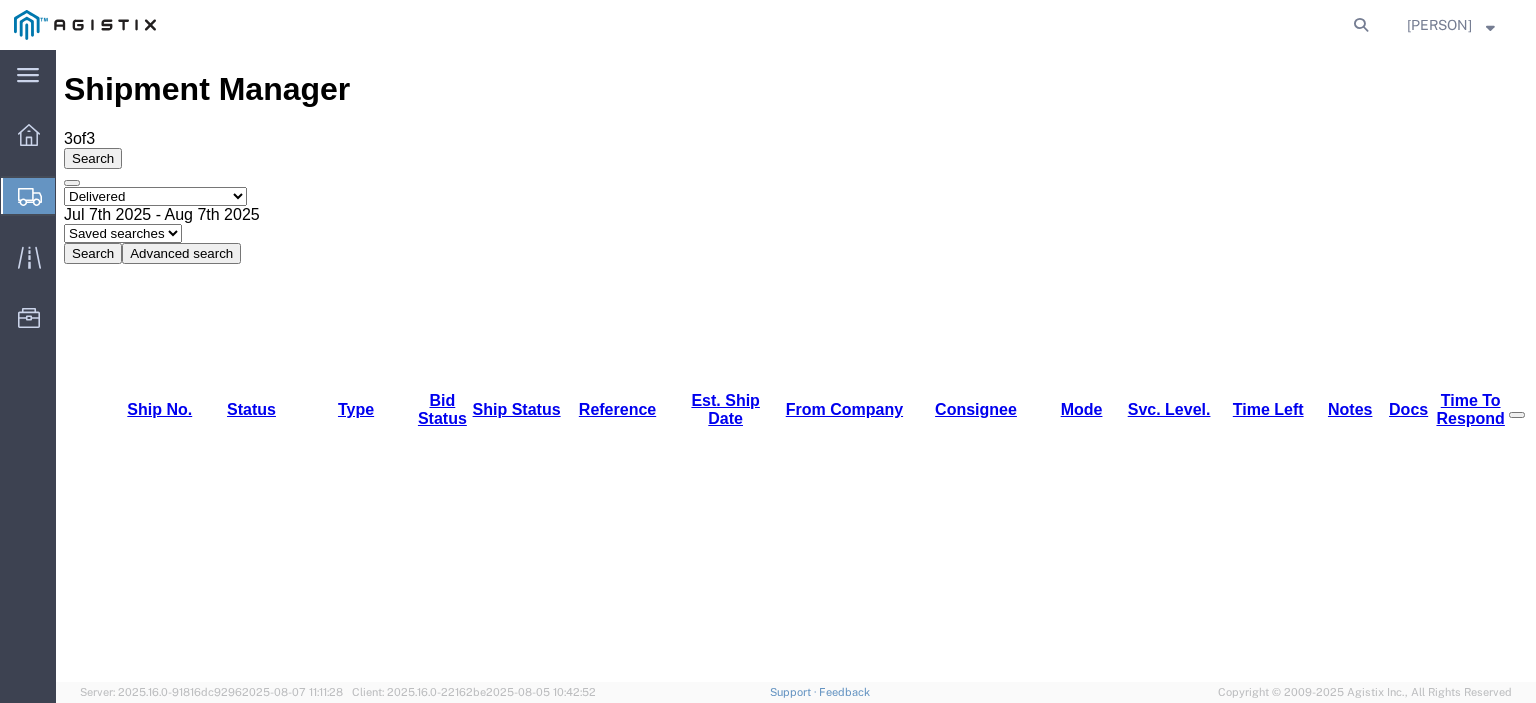 click on "Select status
Active (AC, O, P) All Approved Awaiting Confirmation (AC) Booked Canceled Closed Delivered Denied Expired Ignored Lost On Hold Open (O) Partial Delivery Pending (P) Shipped Withdrawn" at bounding box center (155, 196) 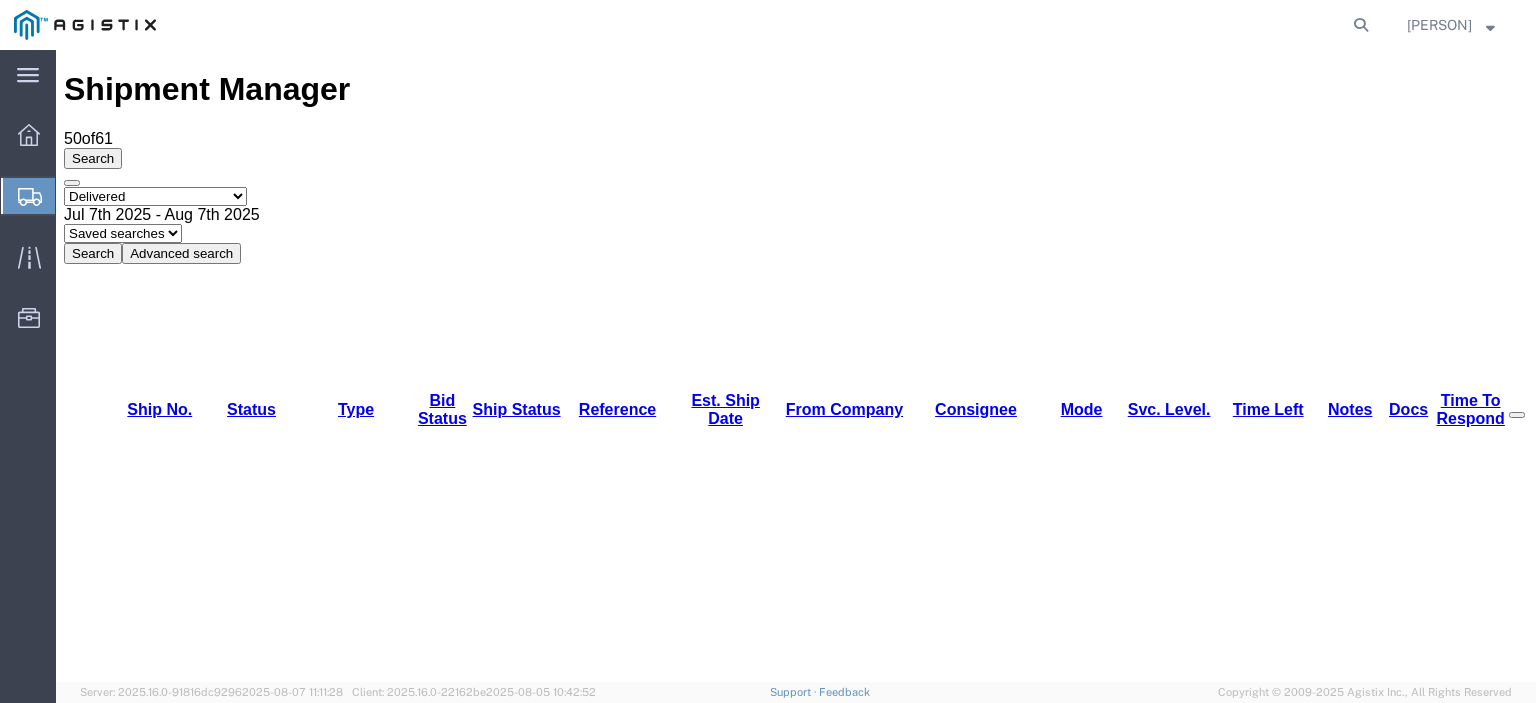 click on "56419290" at bounding box center [140, 1572] 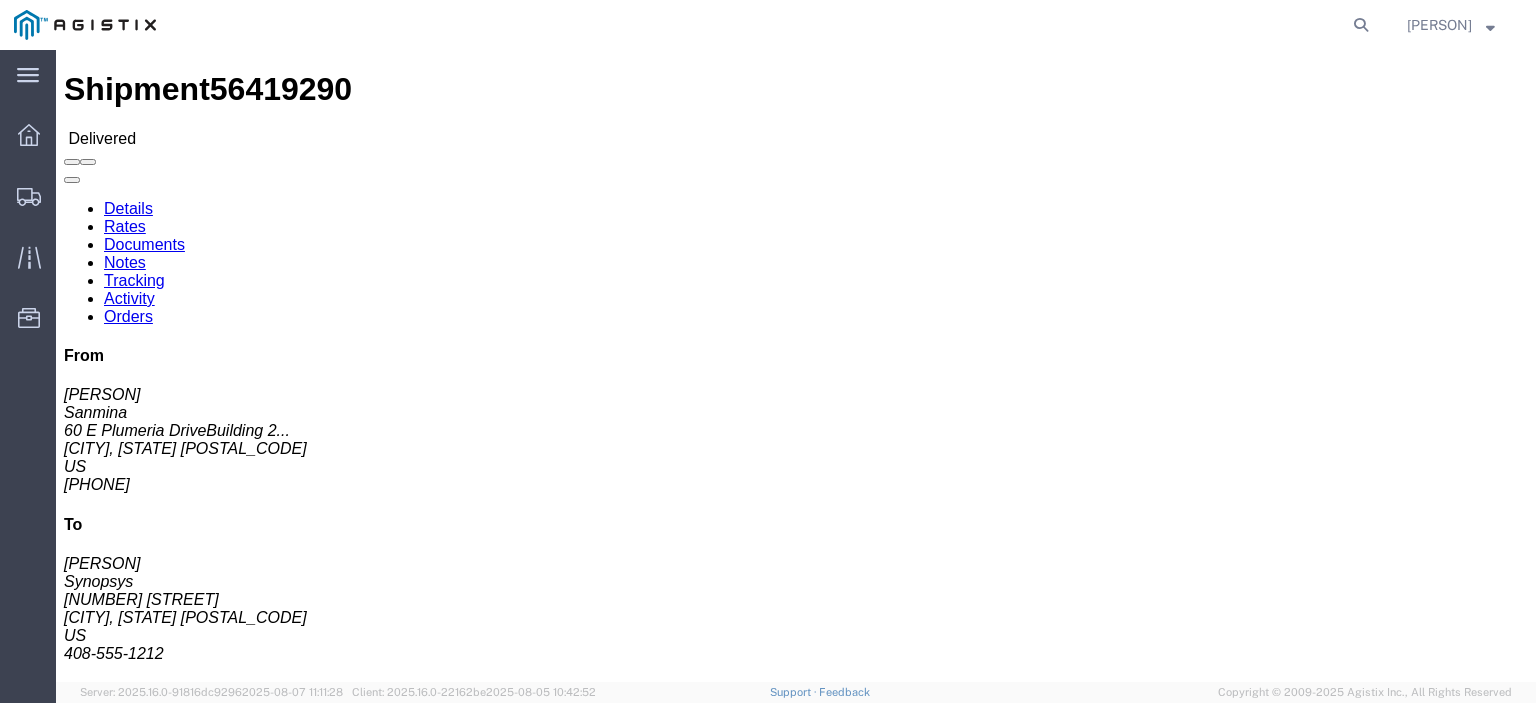 click on "Tracking" 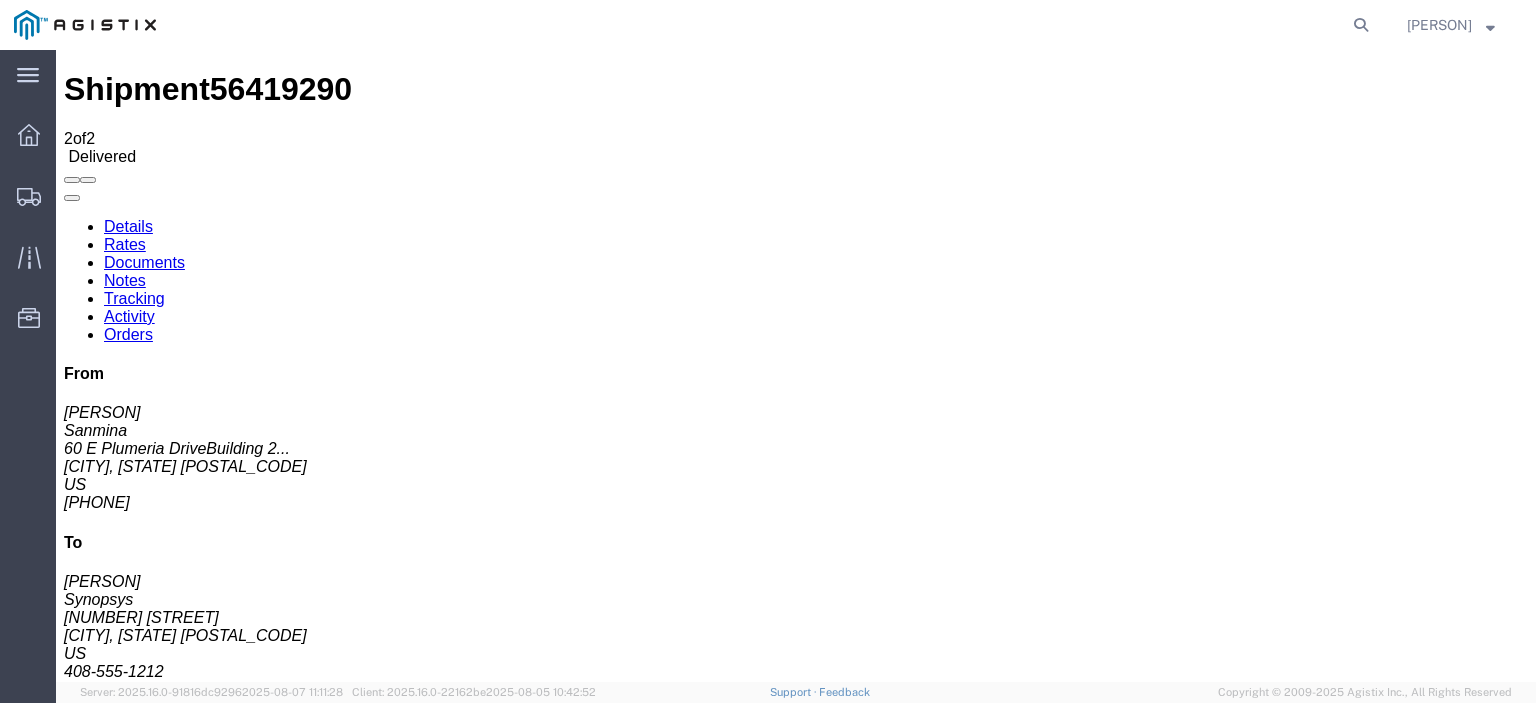click on "Documents" at bounding box center [144, 262] 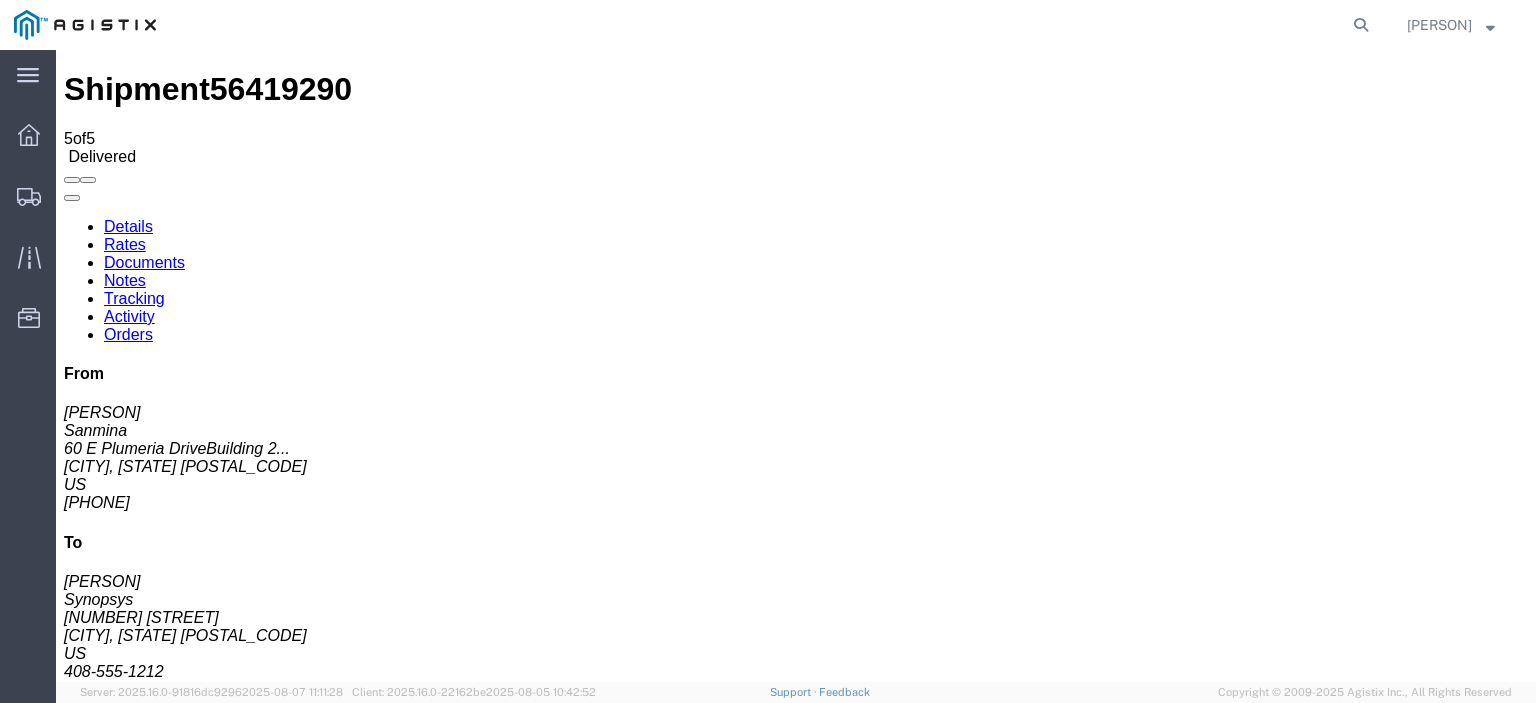 click on "Attach Documents" at bounding box center (126, 1153) 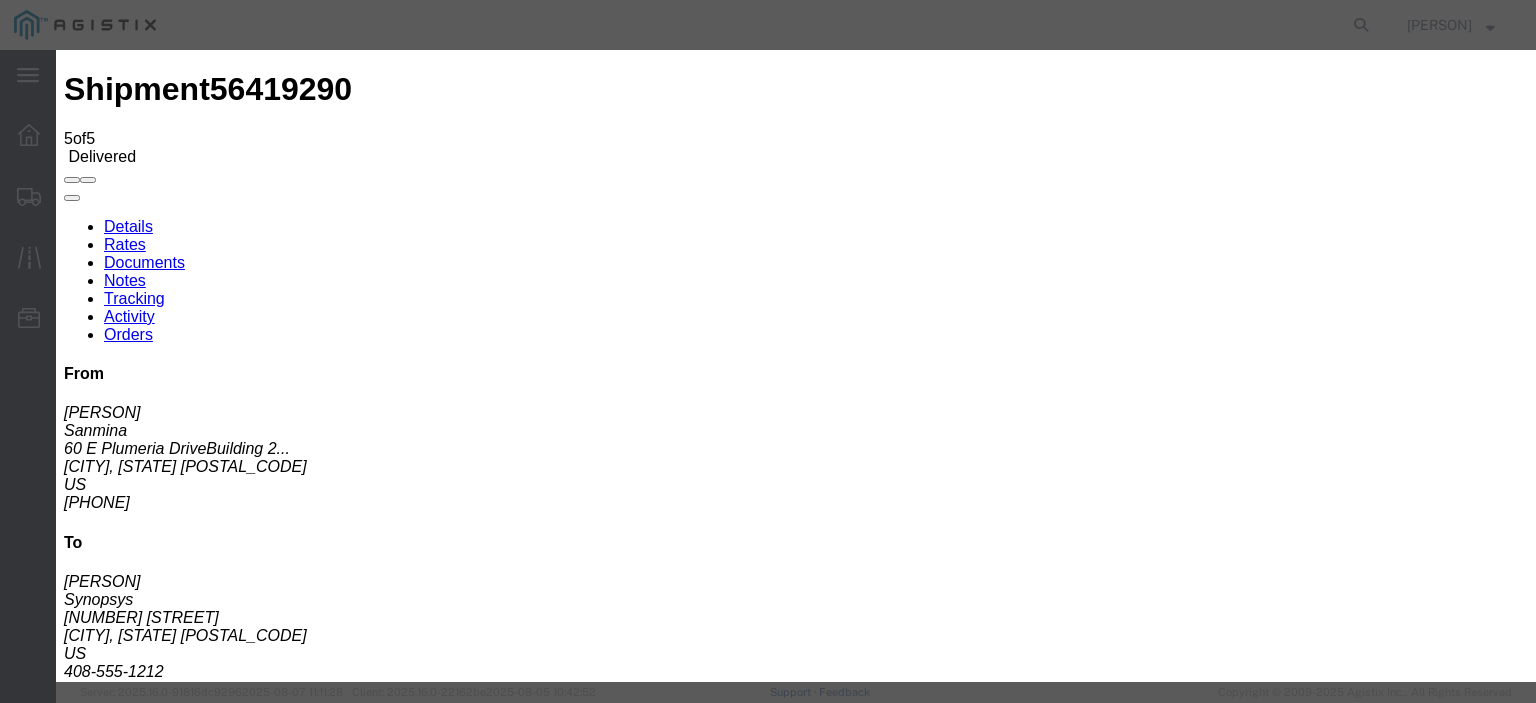 click on "Browse" at bounding box center [94, 1894] 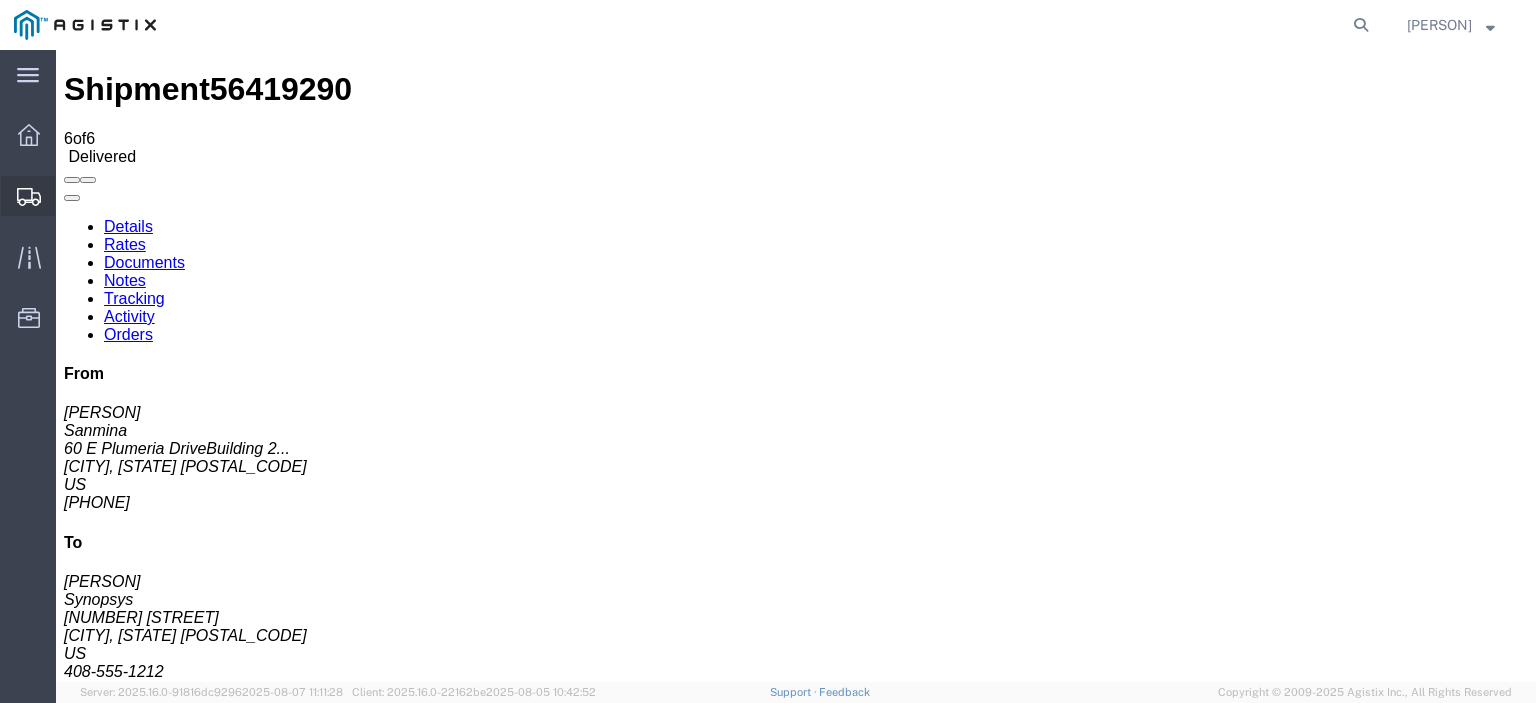 click on "Shipments" 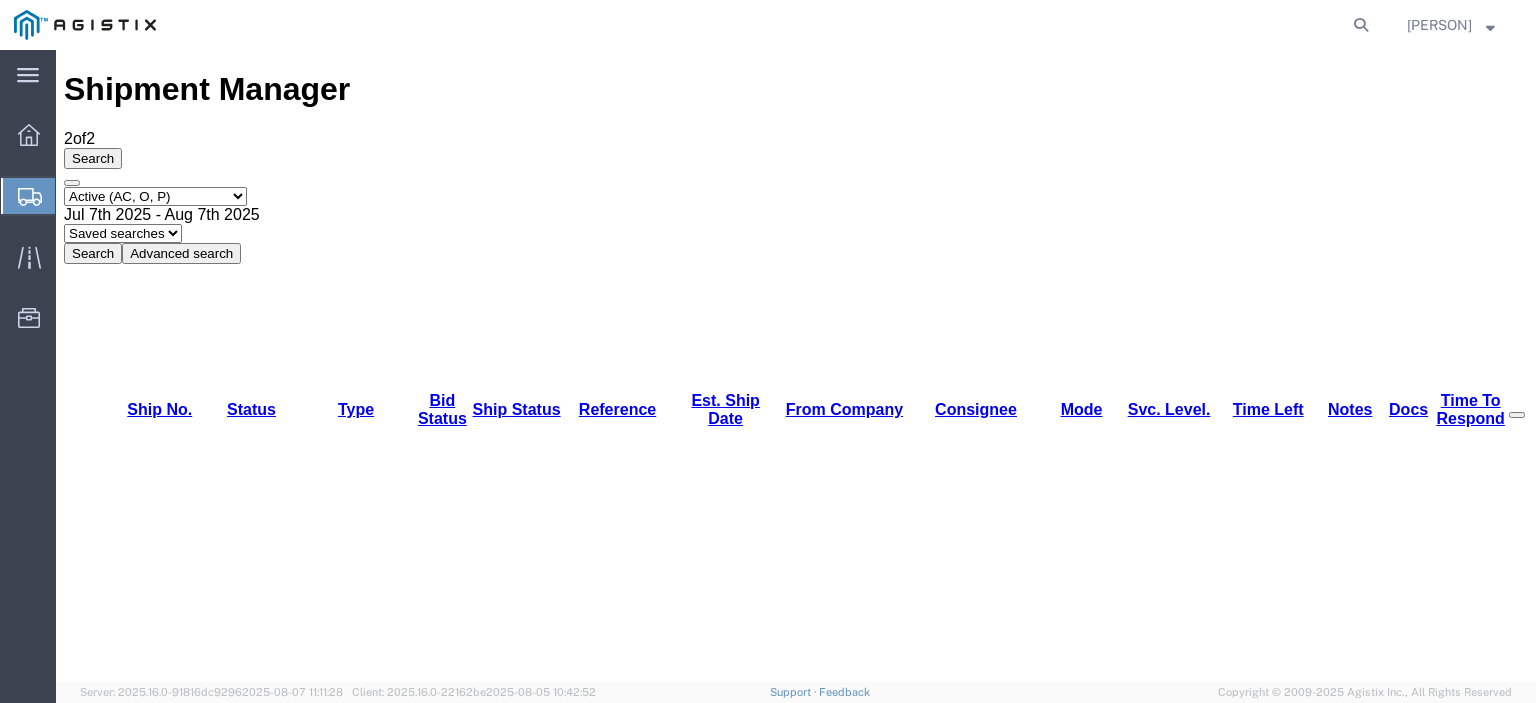 click on "Select status
Active (AC, O, P) All Approved Awaiting Confirmation (AC) Booked Canceled Closed Delivered Denied Expired Ignored Lost On Hold Open (O) Partial Delivery Pending (P) Shipped Withdrawn" at bounding box center (155, 196) 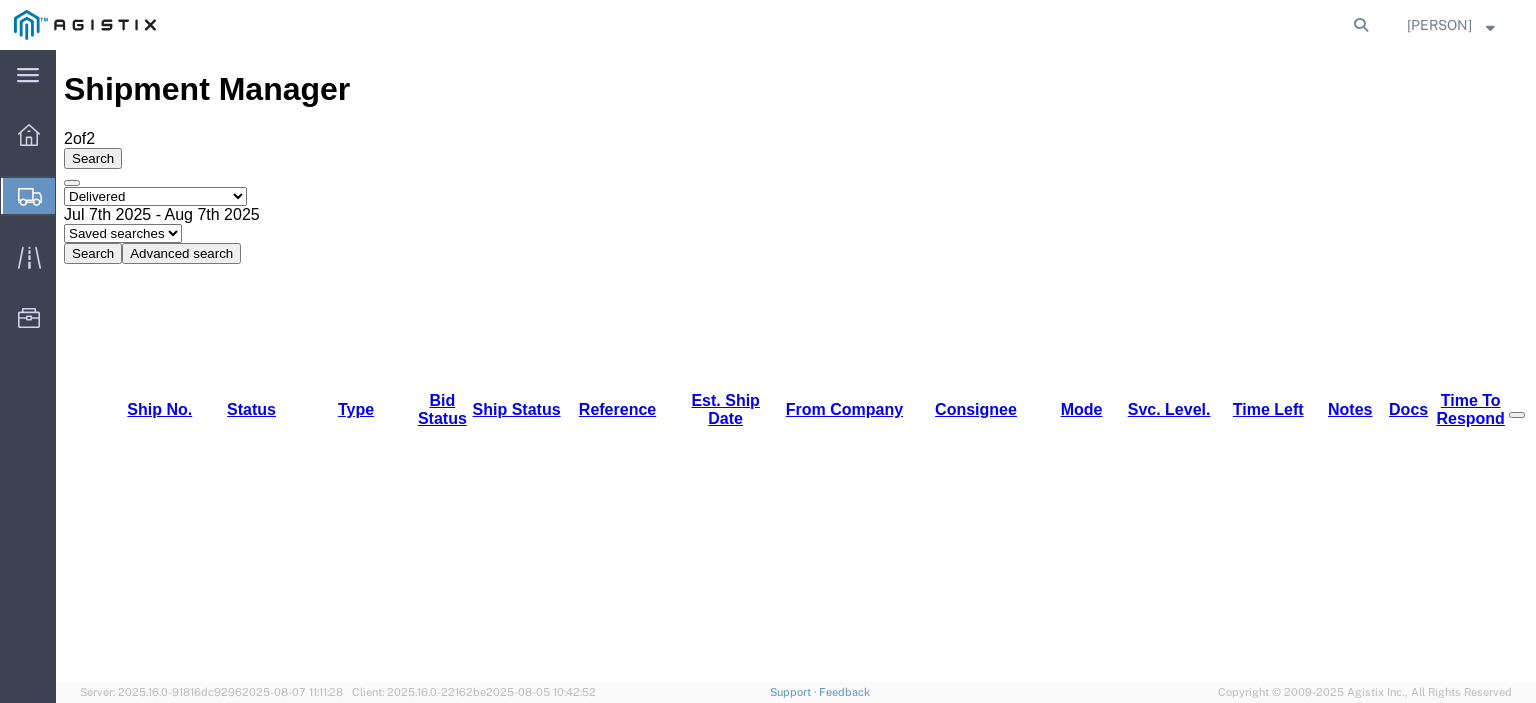 click on "Select status
Active (AC, O, P) All Approved Awaiting Confirmation (AC) Booked Canceled Closed Delivered Denied Expired Ignored Lost On Hold Open (O) Partial Delivery Pending (P) Shipped Withdrawn" at bounding box center (155, 196) 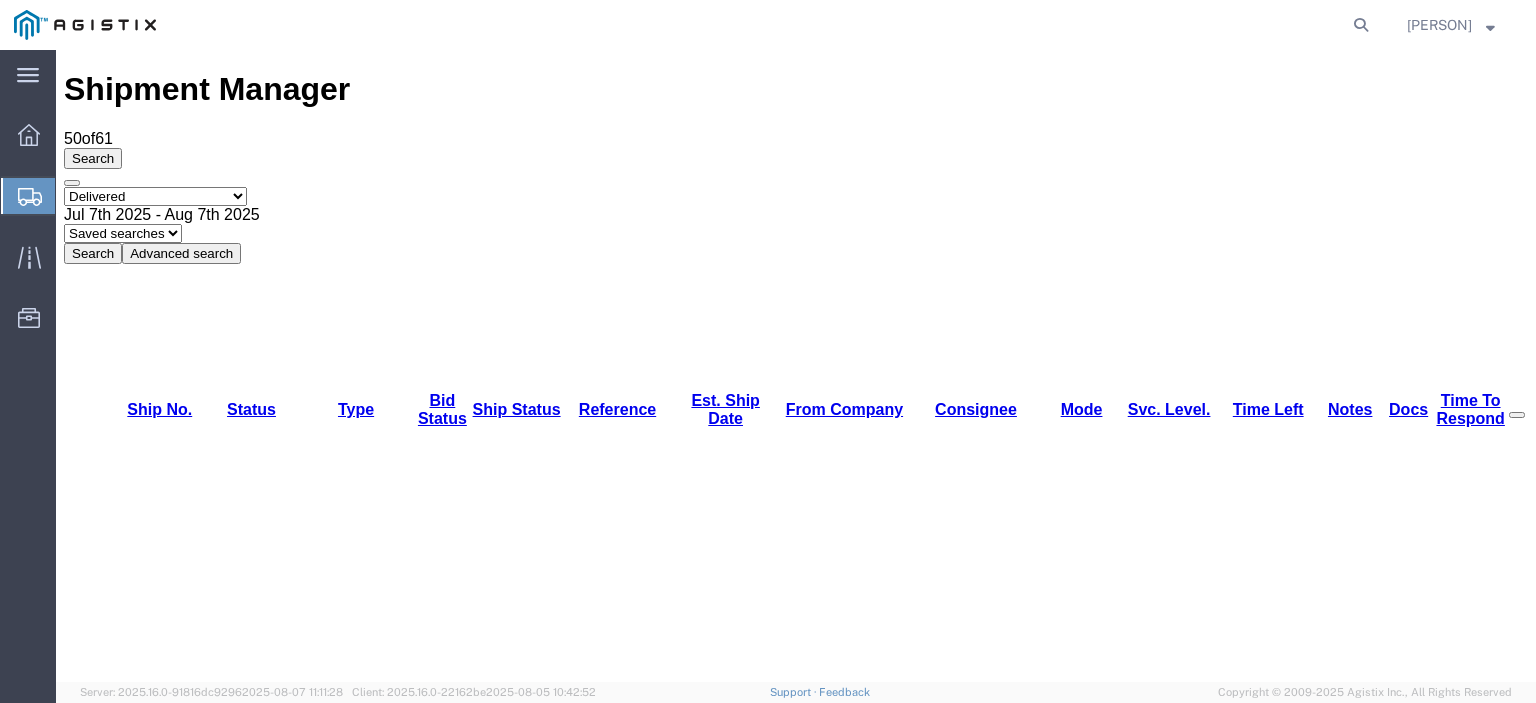 click on "56419334" at bounding box center [150, 1361] 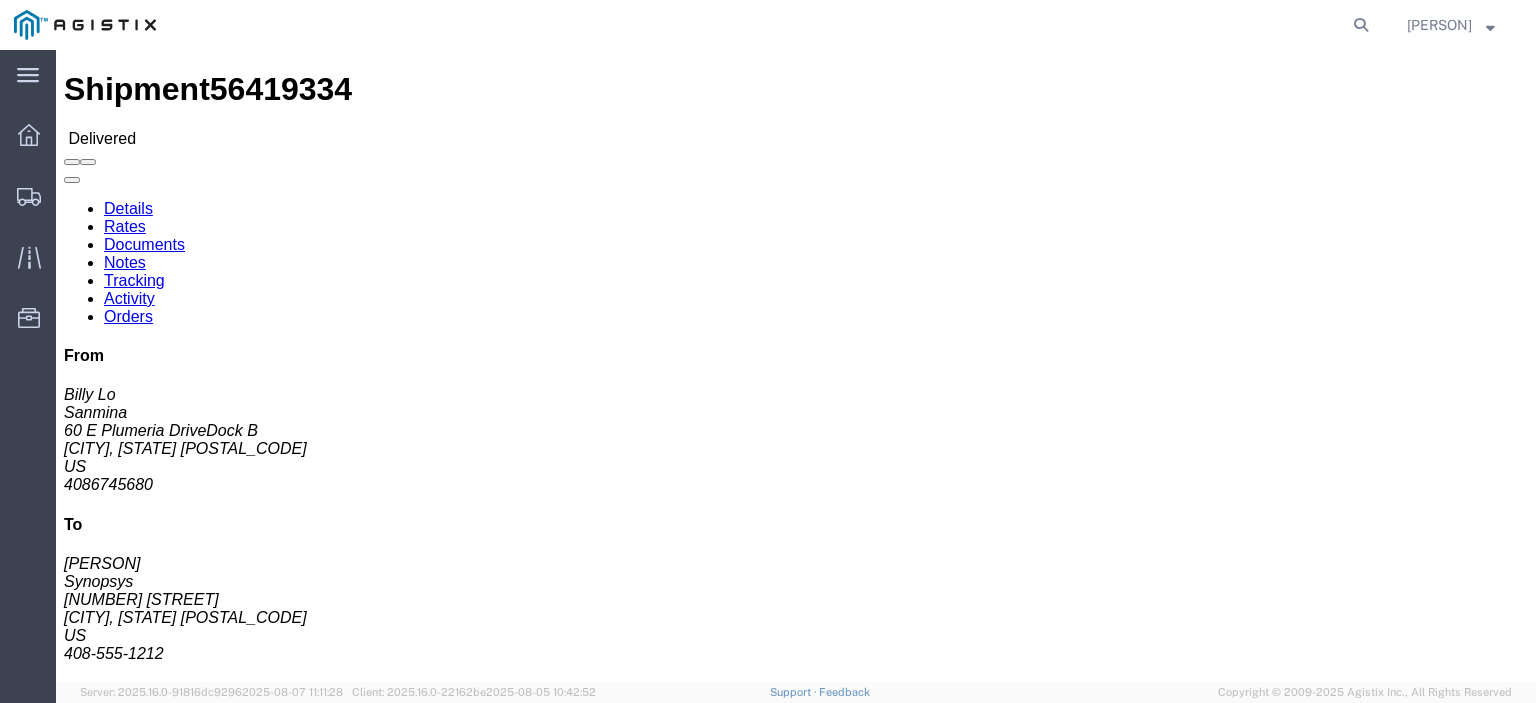 click on "Tracking" 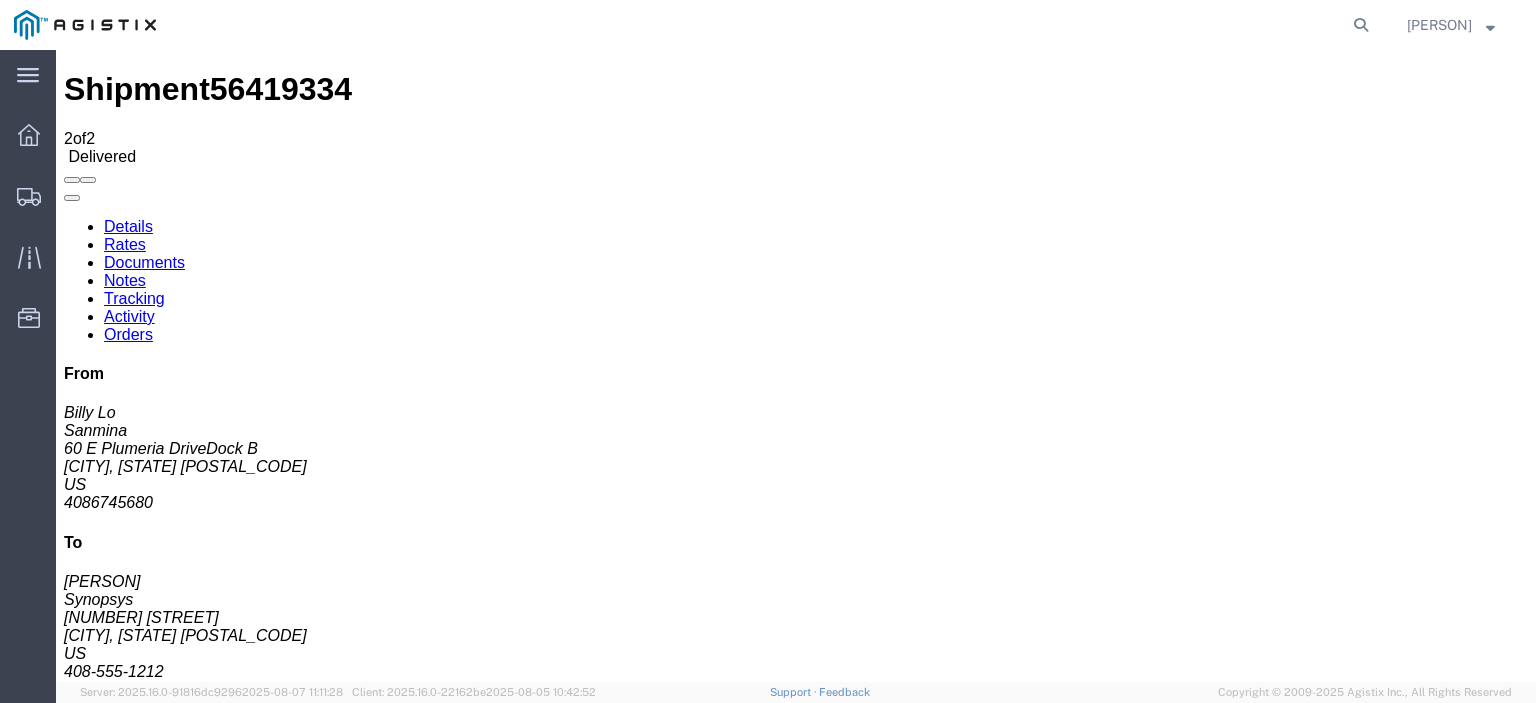 click on "Documents" at bounding box center [144, 262] 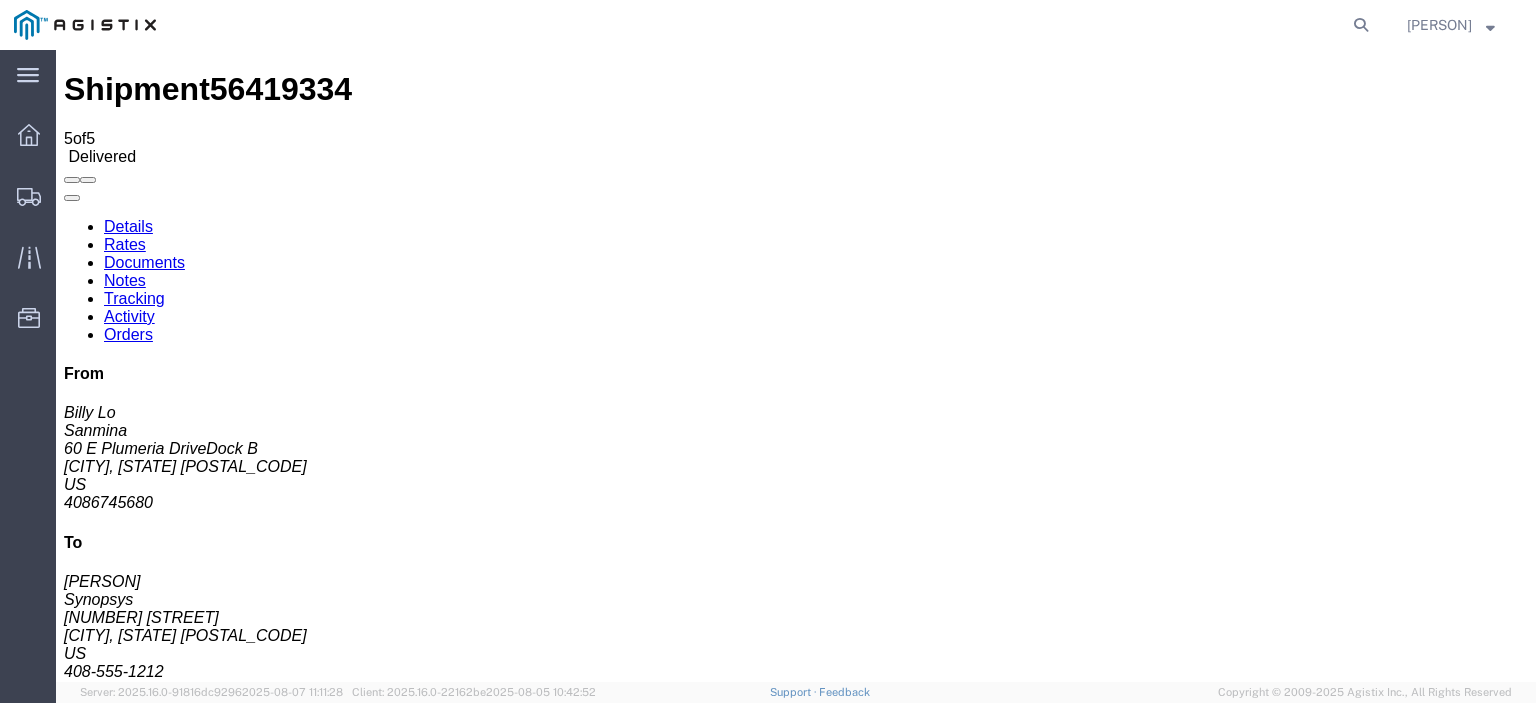 click on "Attach Documents" at bounding box center (126, 1153) 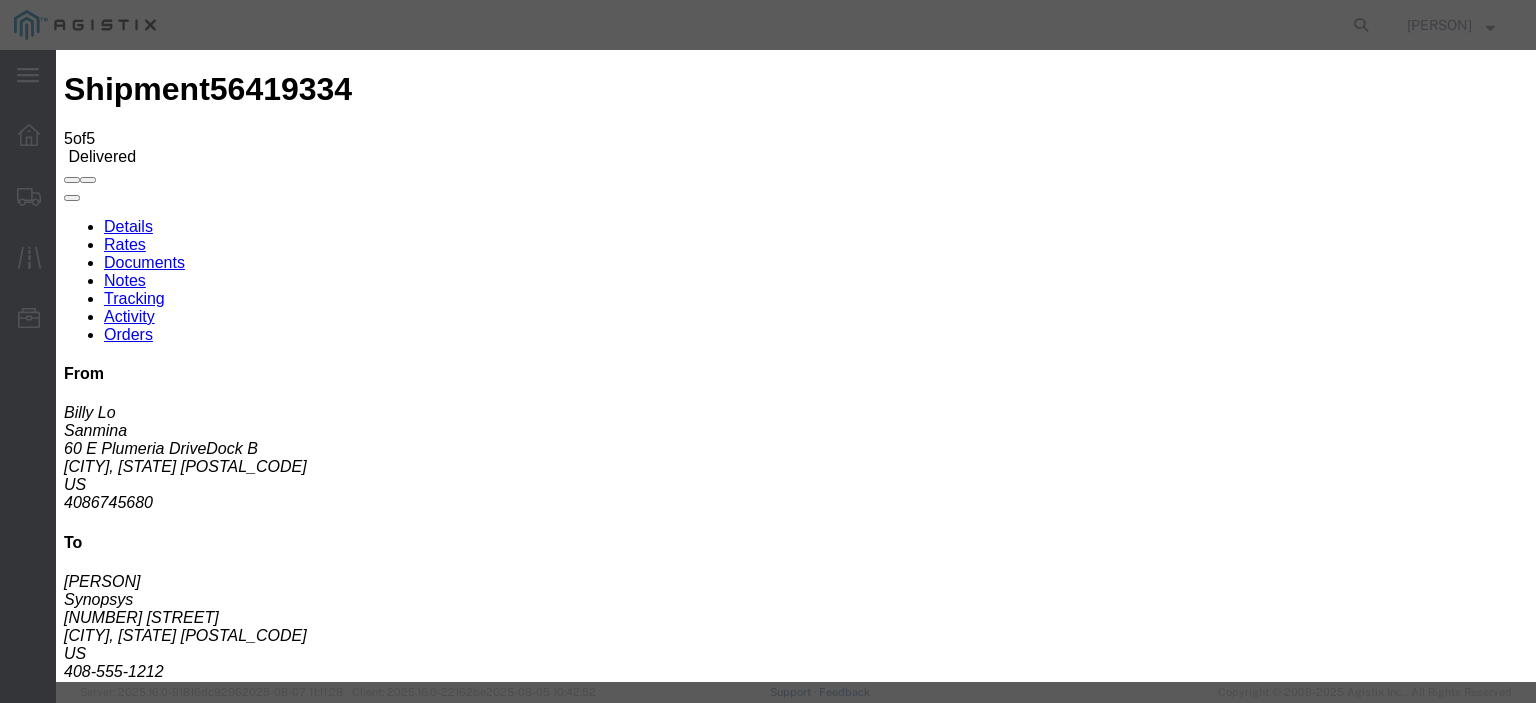 click on "Browse" at bounding box center (94, 1894) 